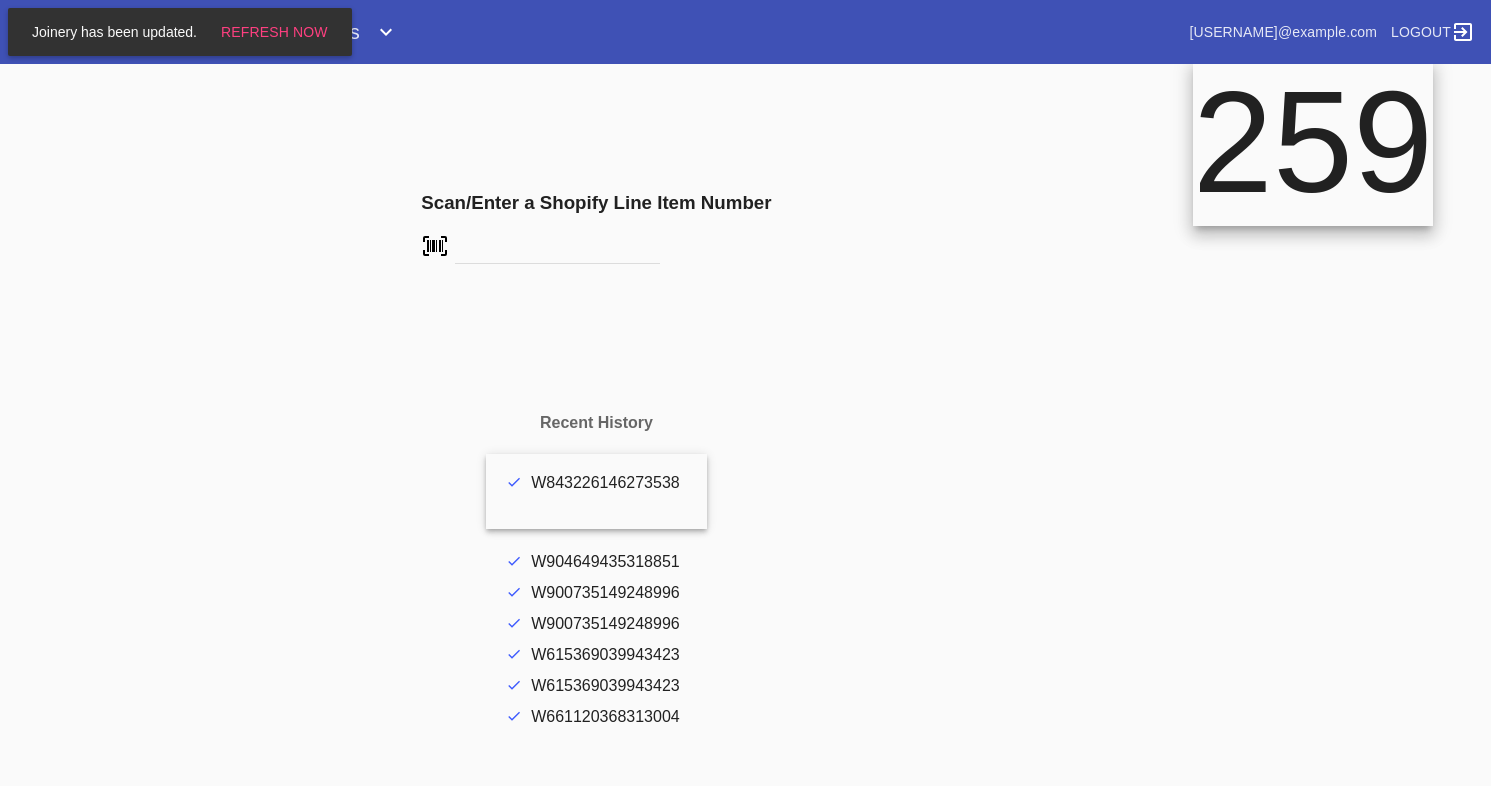 scroll, scrollTop: 0, scrollLeft: 0, axis: both 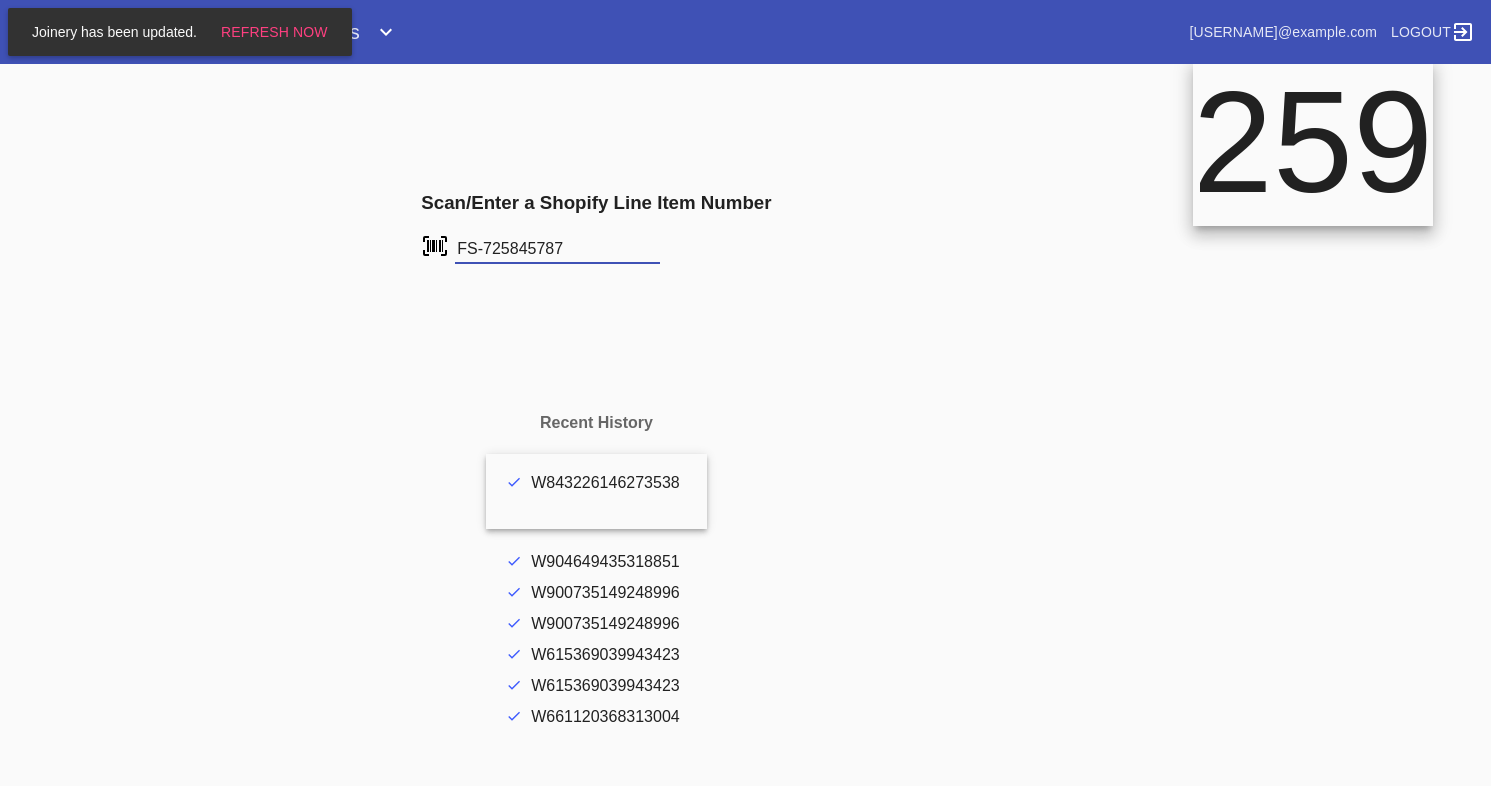 type on "FS-725845787" 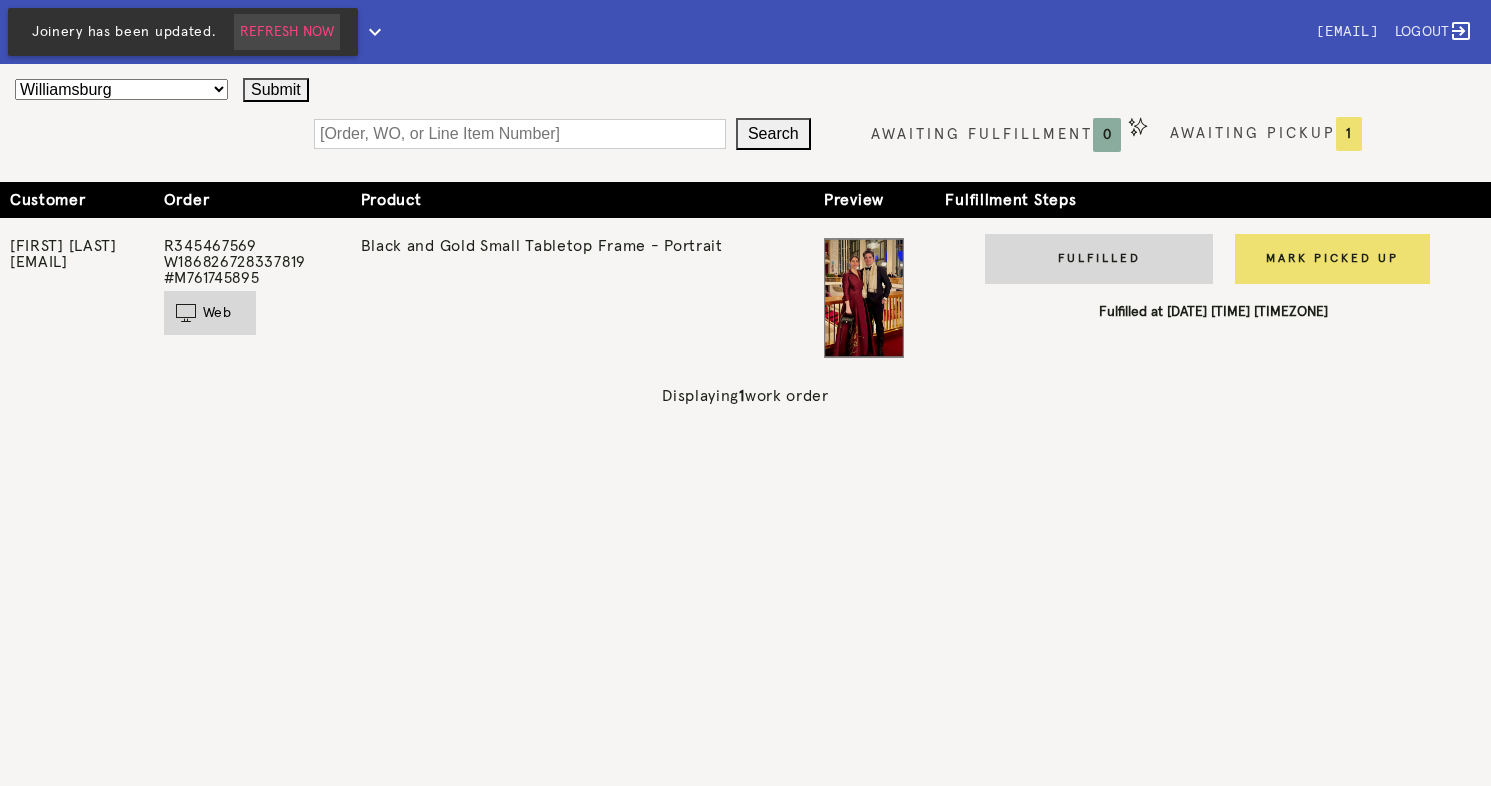 scroll, scrollTop: 0, scrollLeft: 0, axis: both 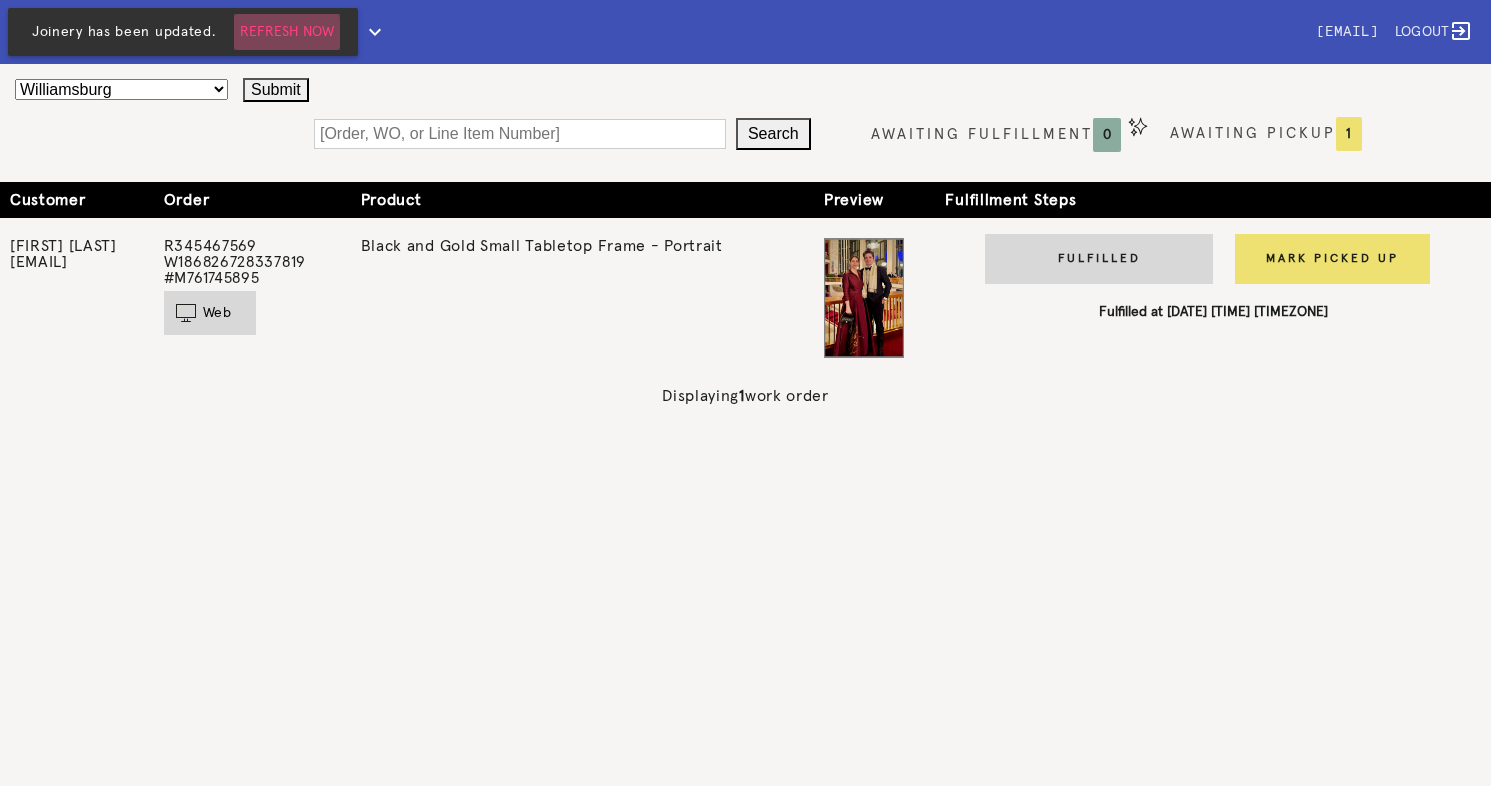 click on "Refresh Now" at bounding box center [287, 32] 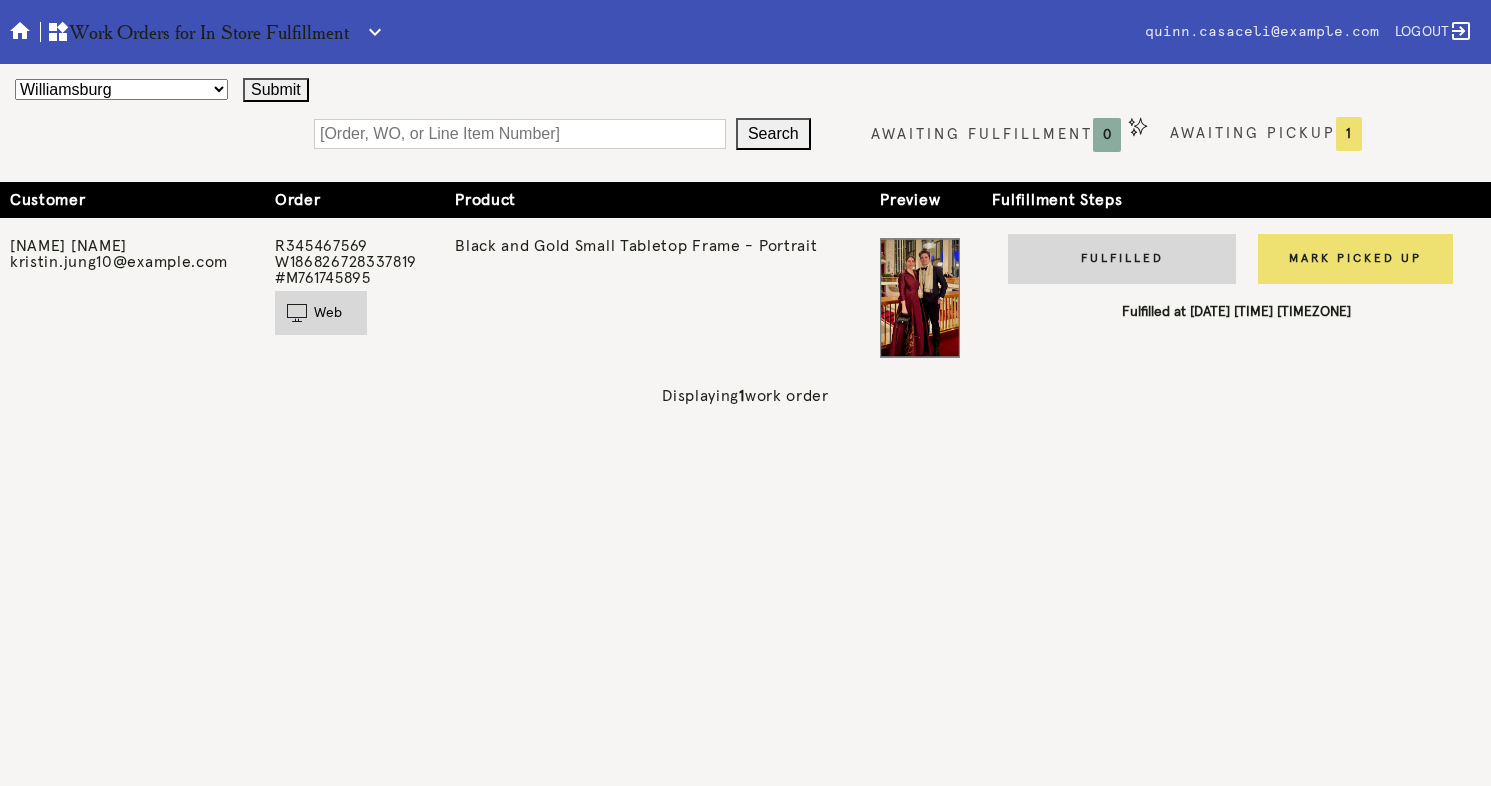 scroll, scrollTop: 0, scrollLeft: 0, axis: both 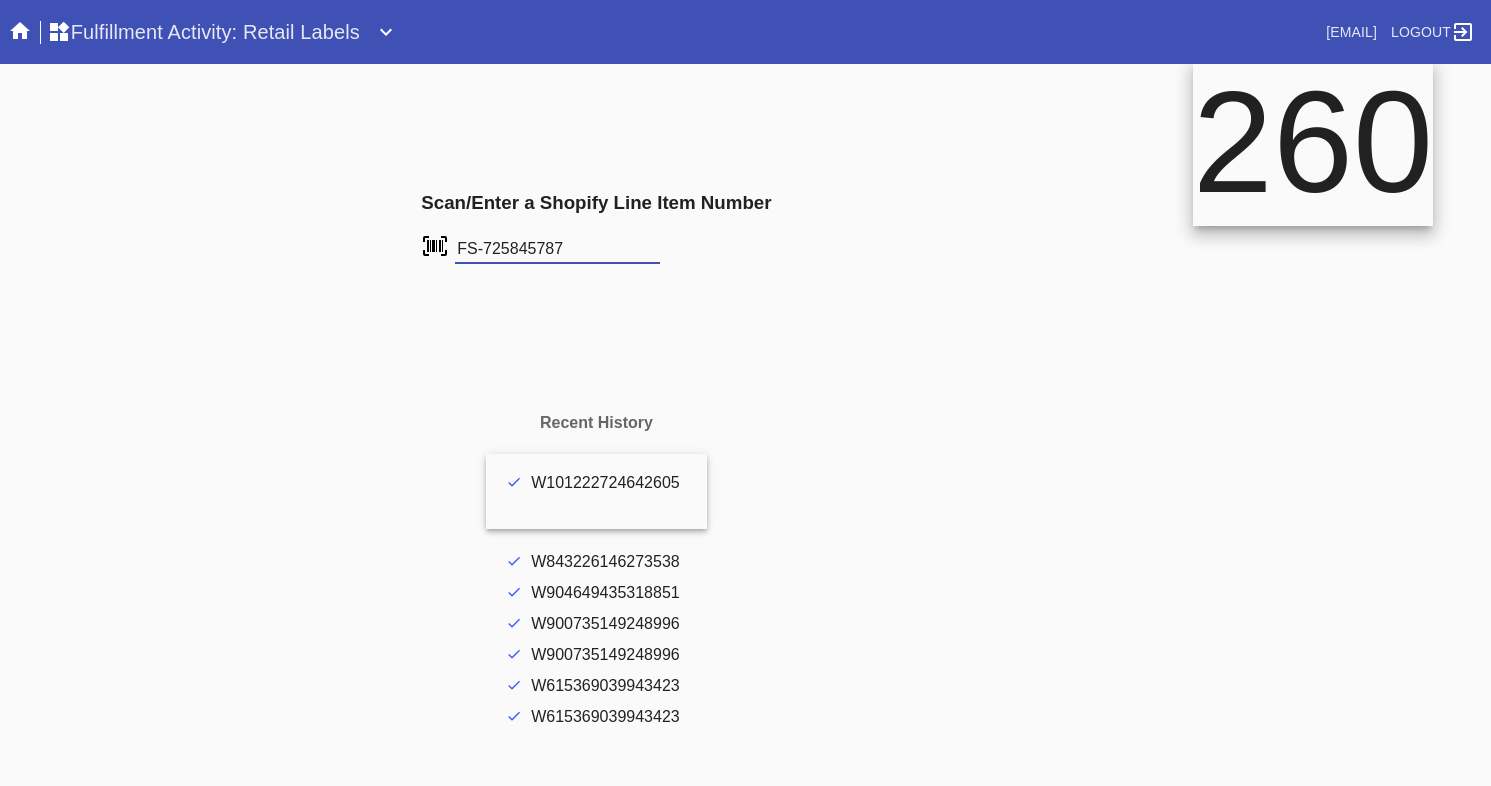 type on "FS-725845787" 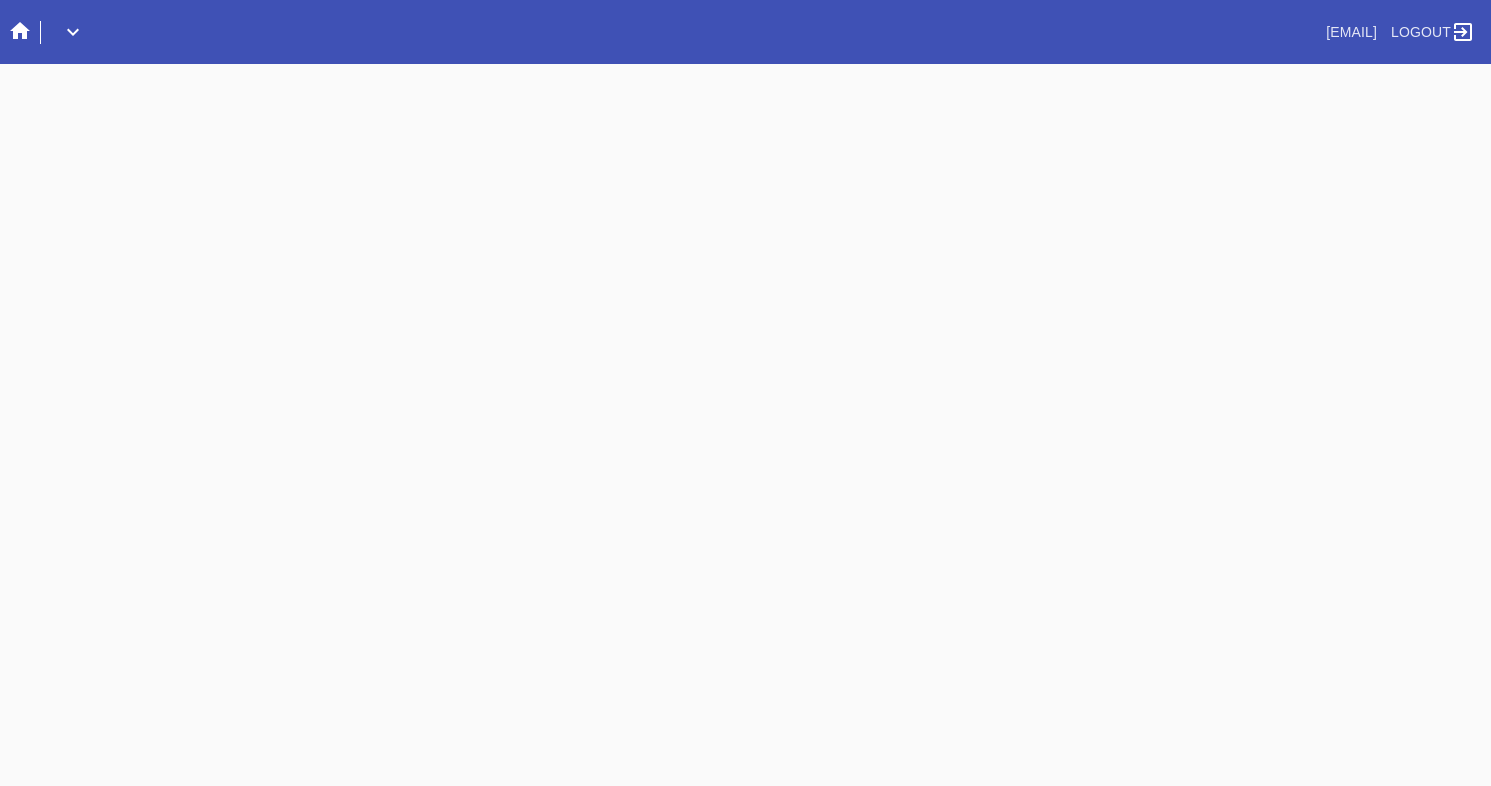 scroll, scrollTop: 0, scrollLeft: 0, axis: both 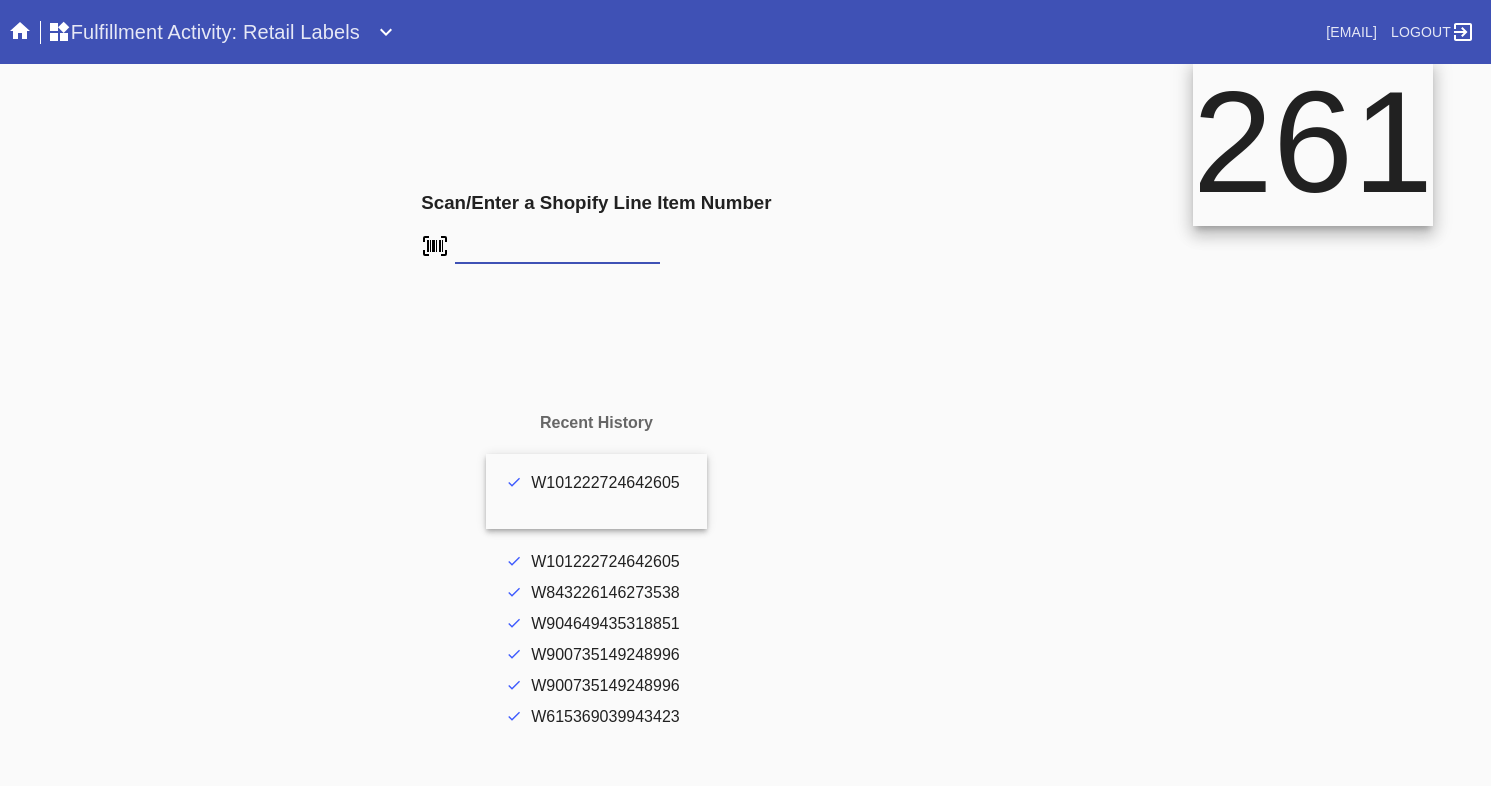 type on "FS-815354400" 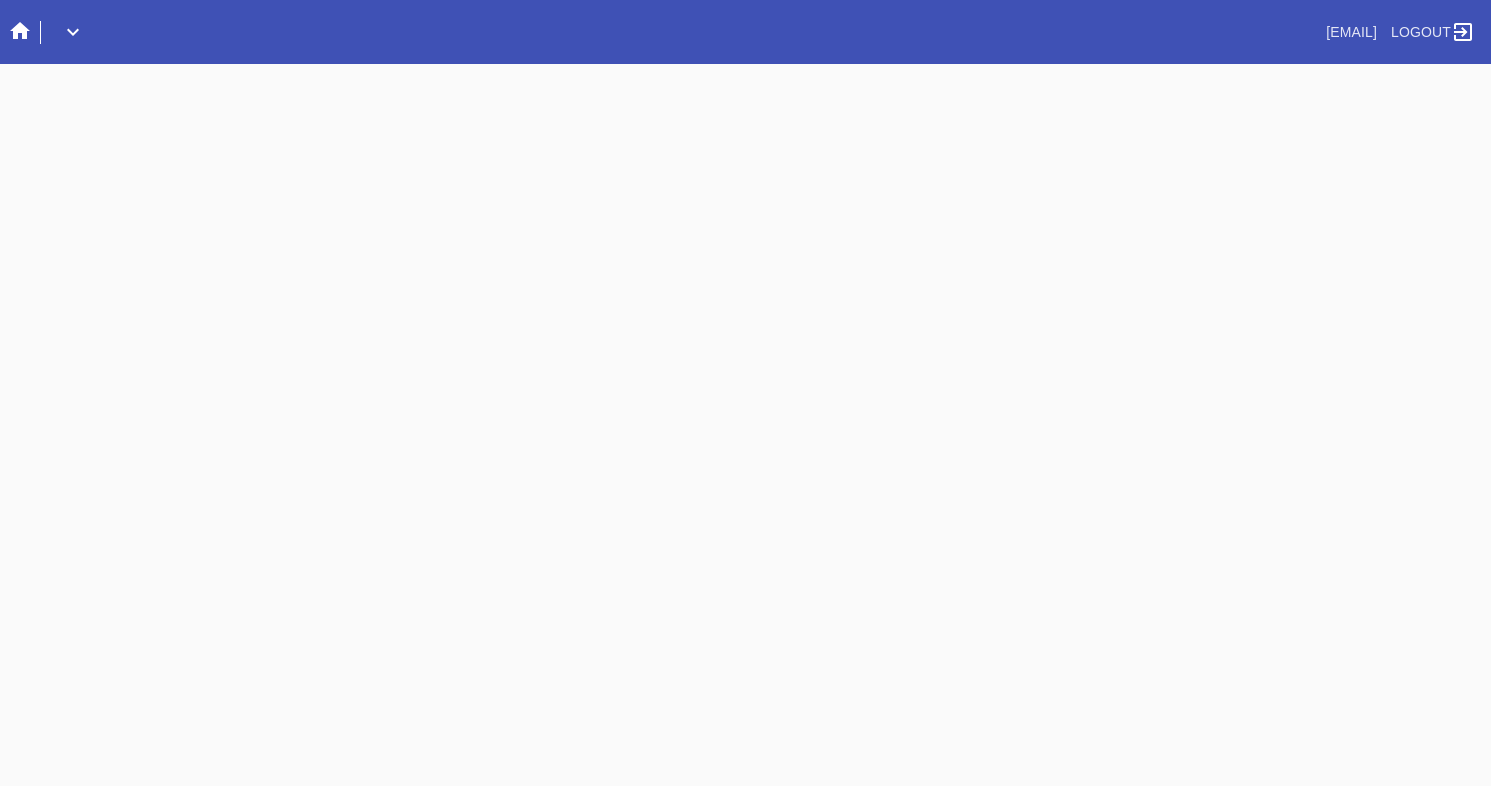 scroll, scrollTop: 0, scrollLeft: 0, axis: both 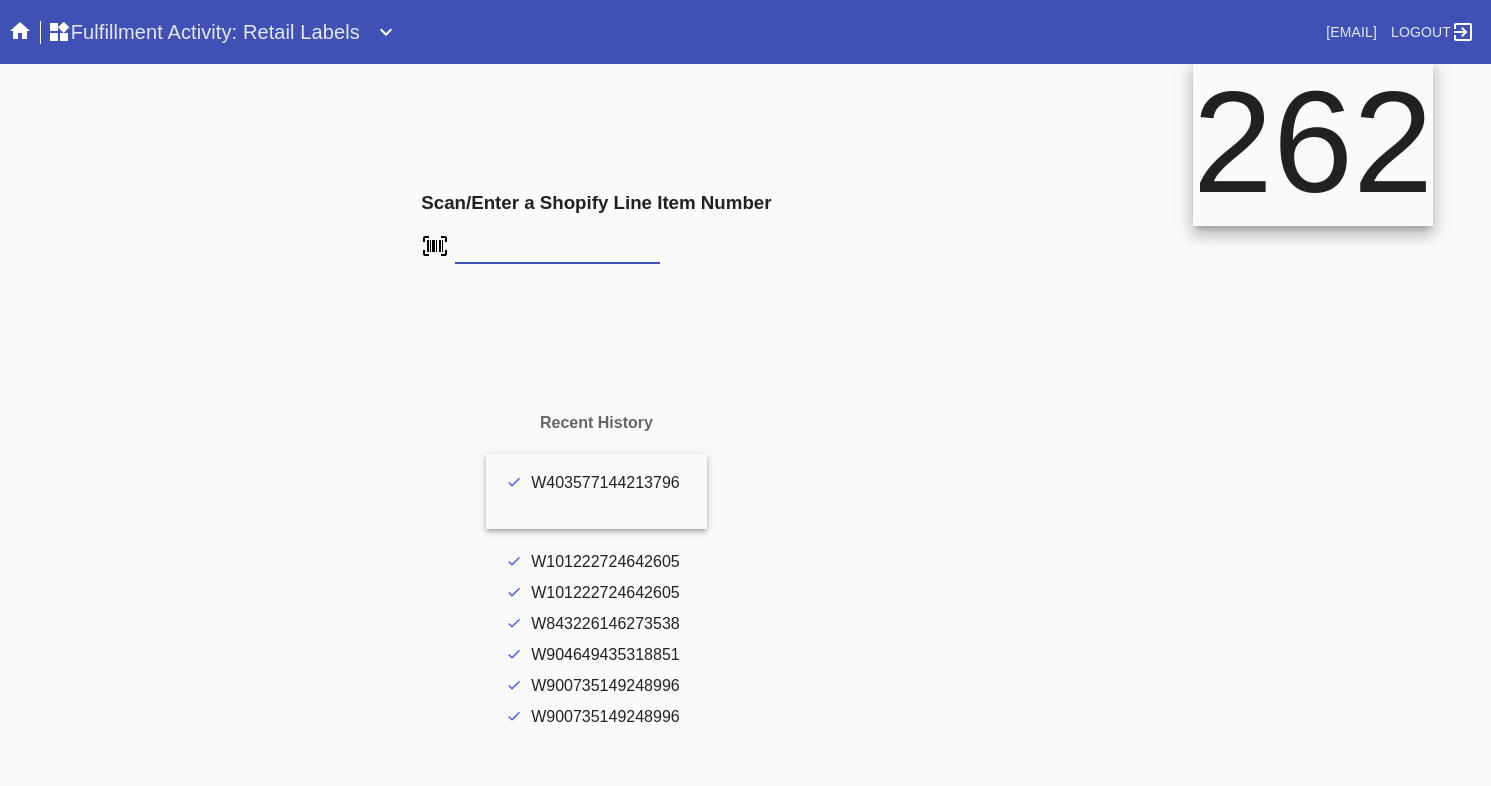 type on "FS-815354400" 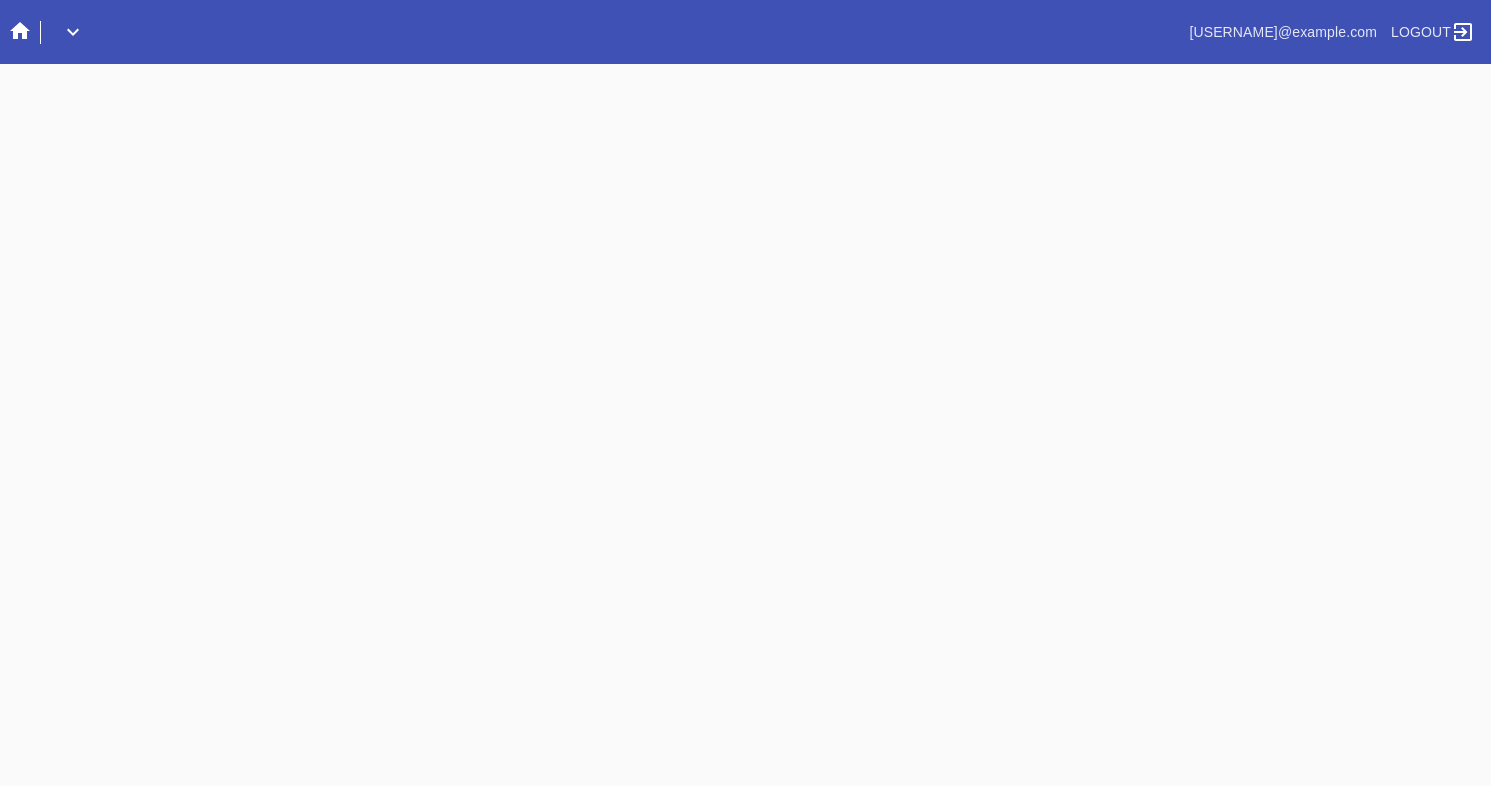 scroll, scrollTop: 0, scrollLeft: 0, axis: both 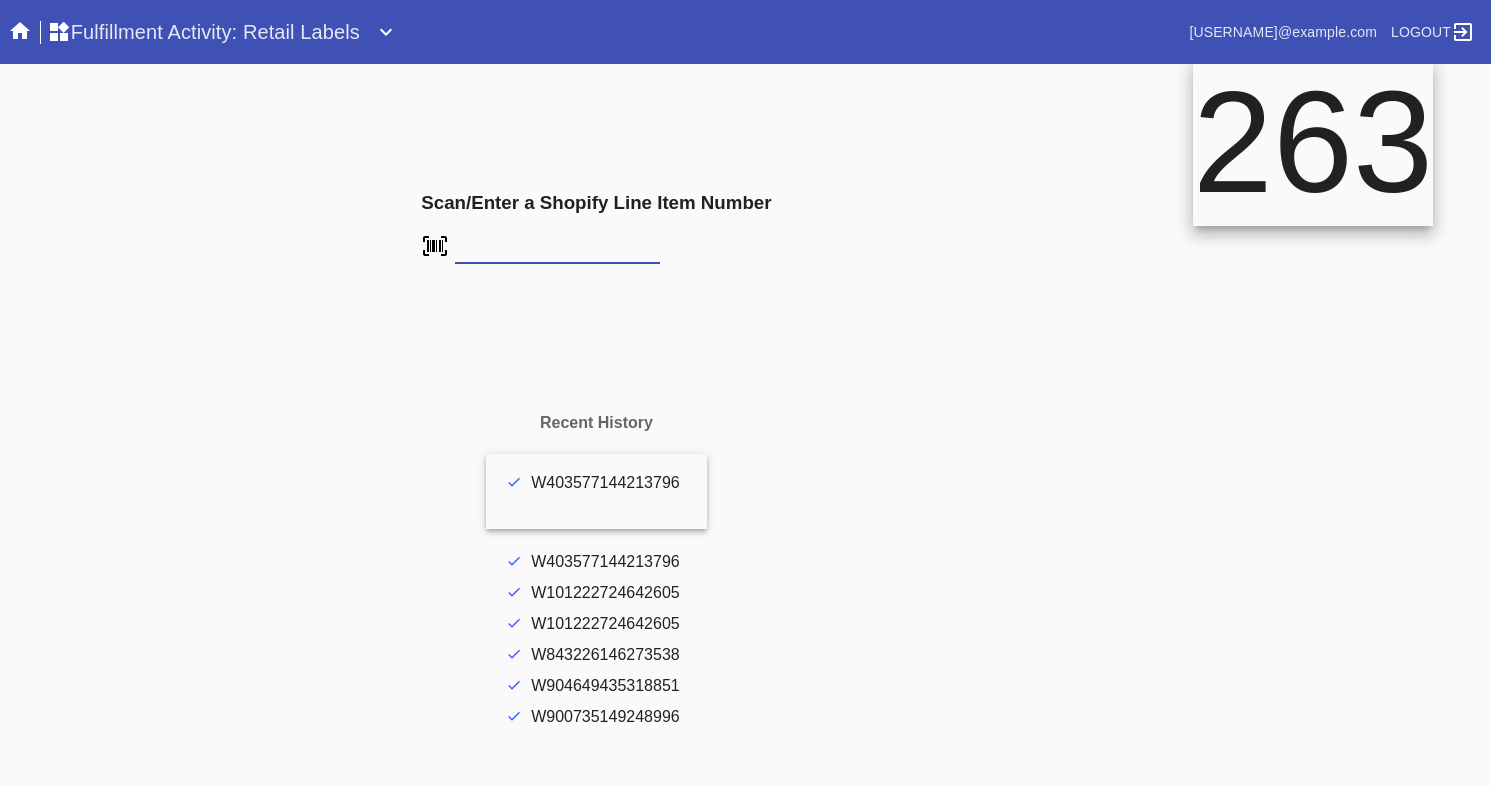 type on "FS-102828092" 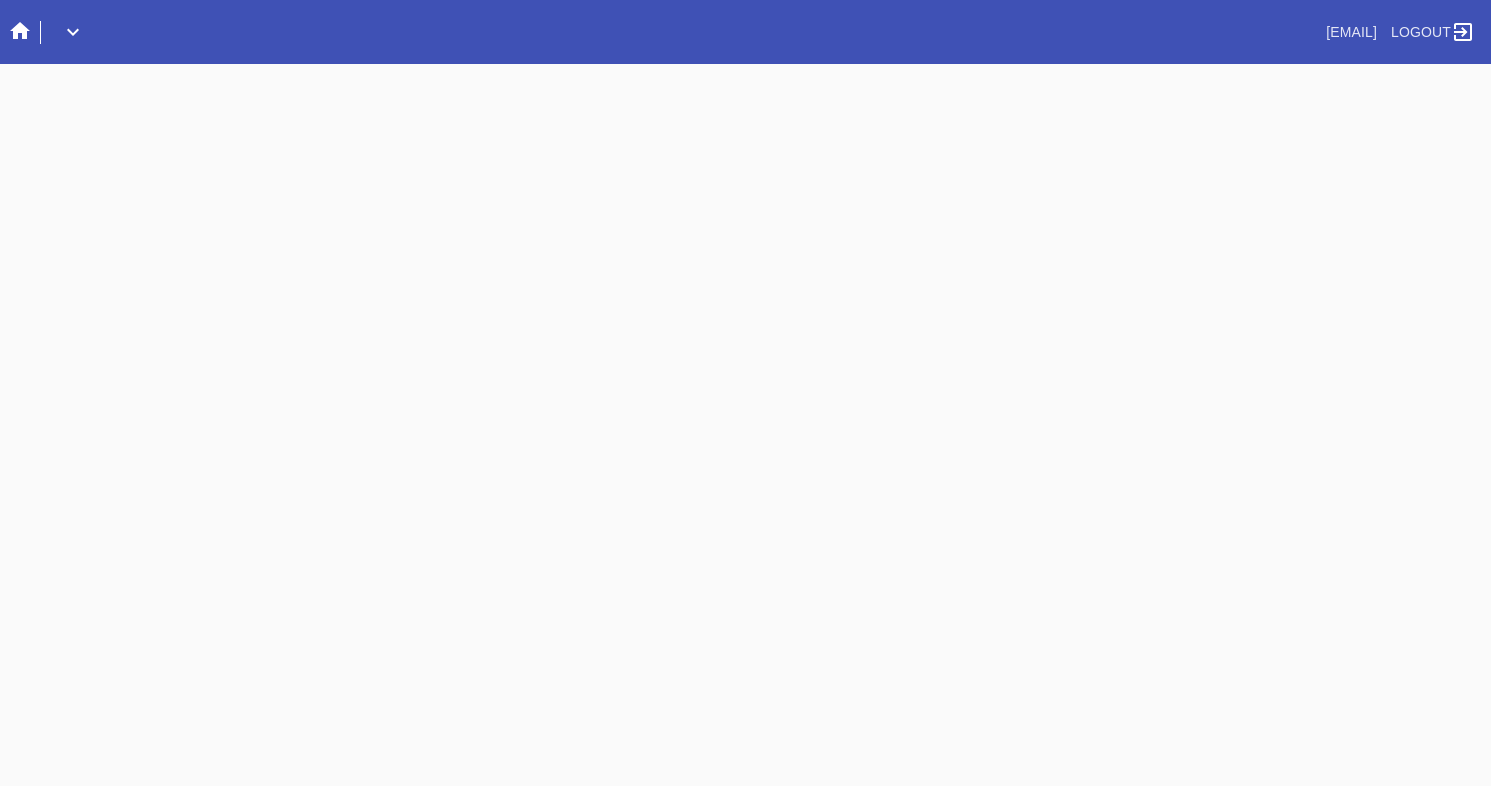scroll, scrollTop: 0, scrollLeft: 0, axis: both 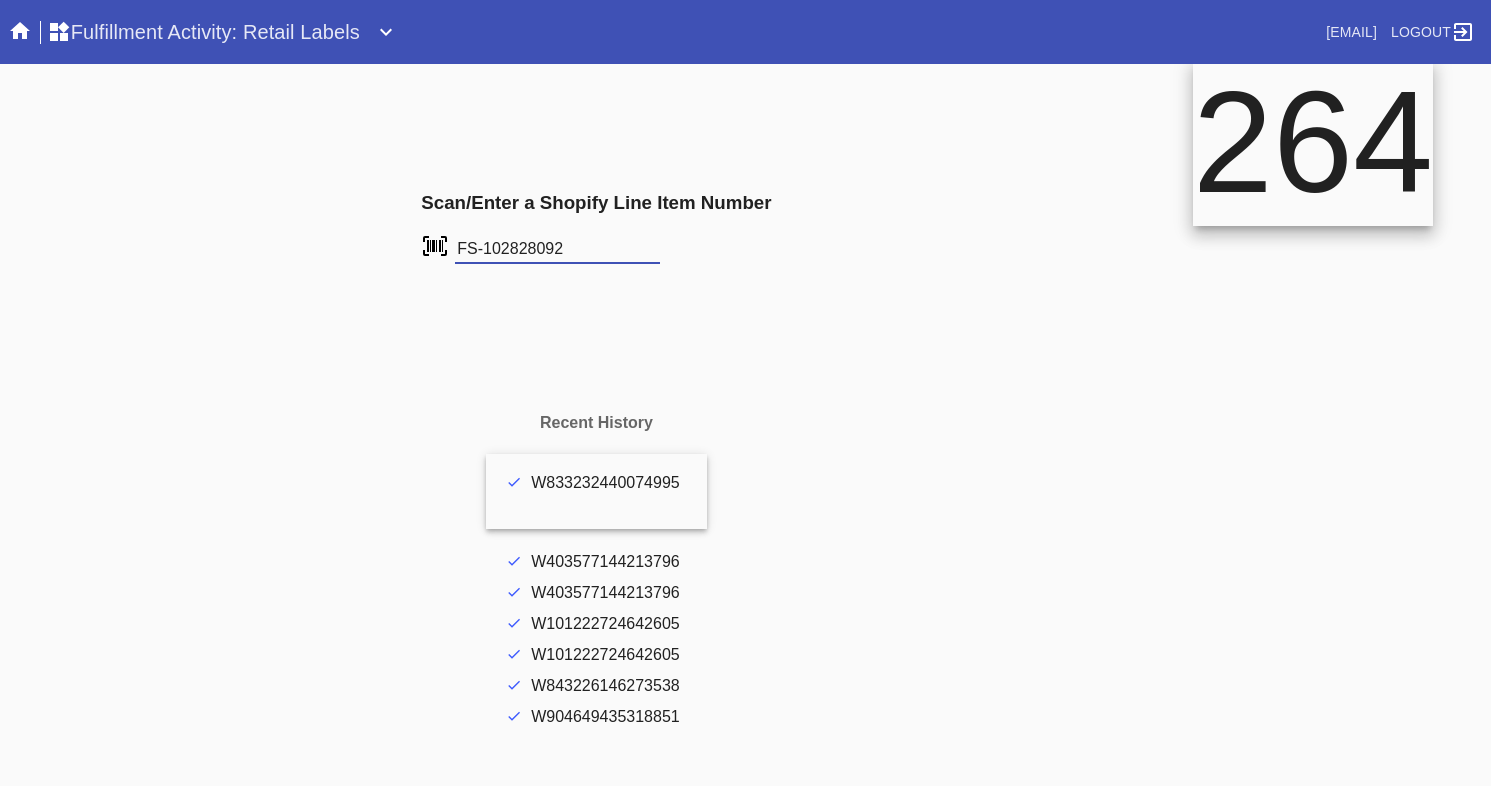 type on "FS-102828092" 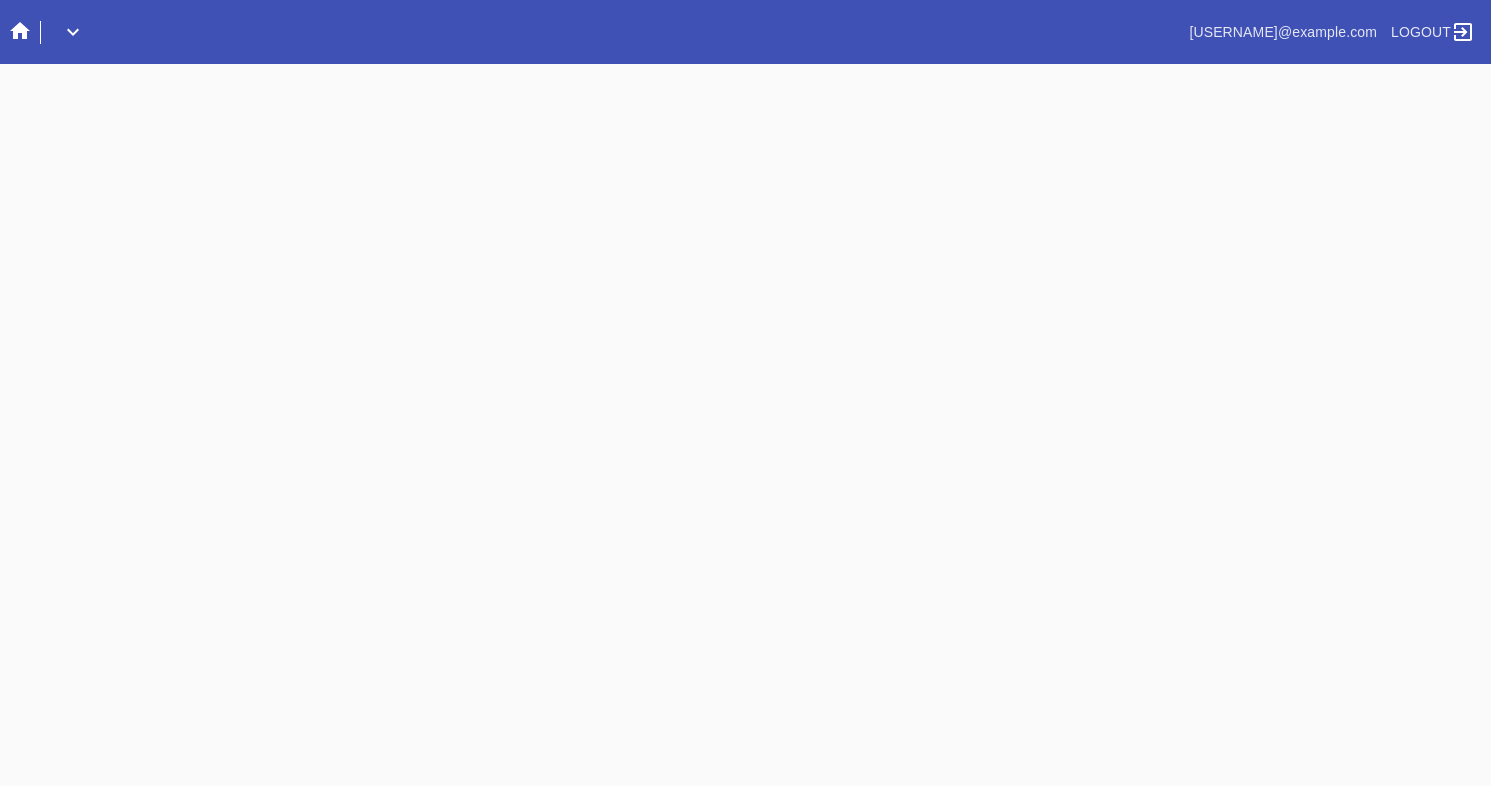 scroll, scrollTop: 0, scrollLeft: 0, axis: both 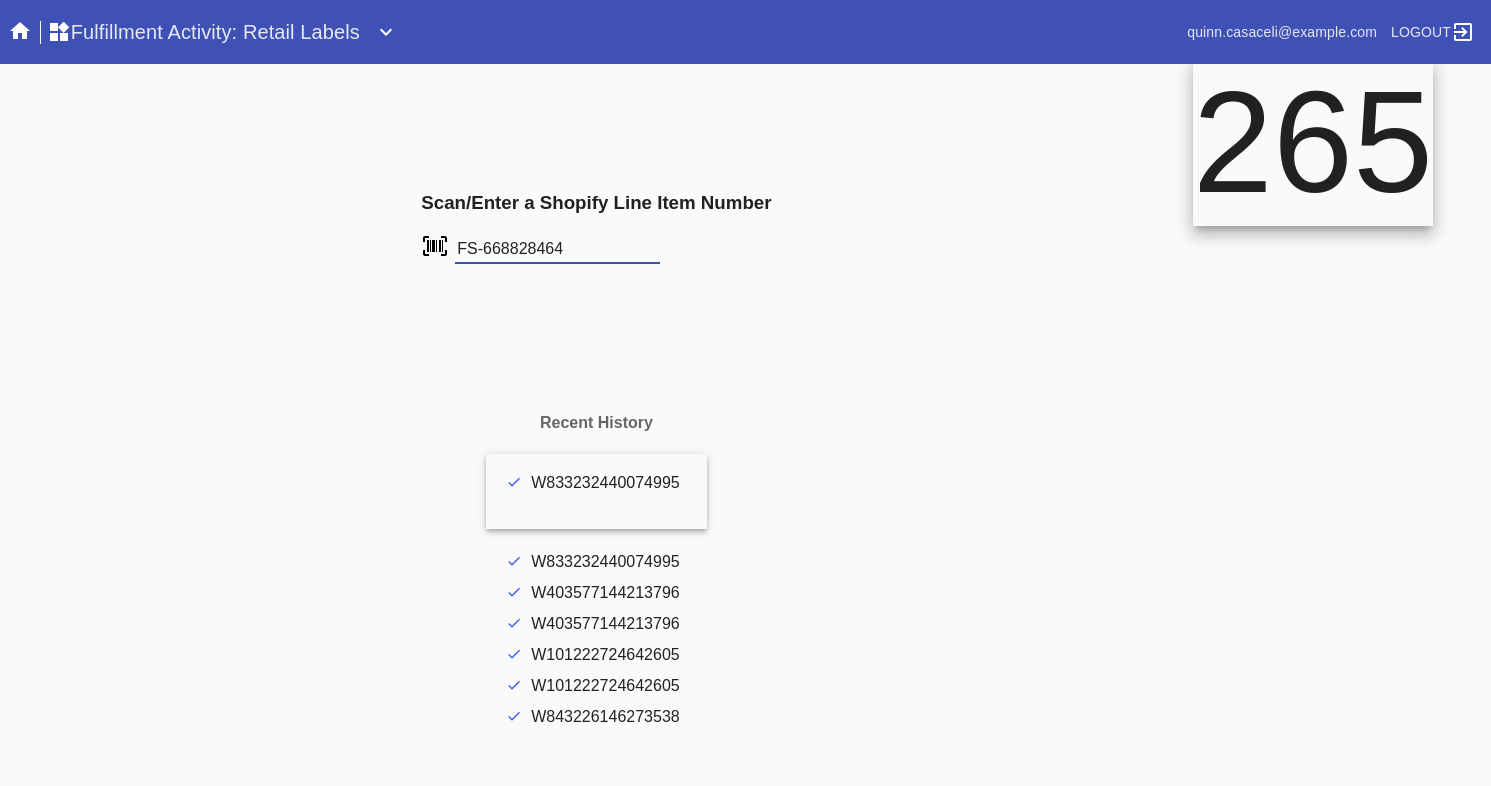type on "FS-668828464" 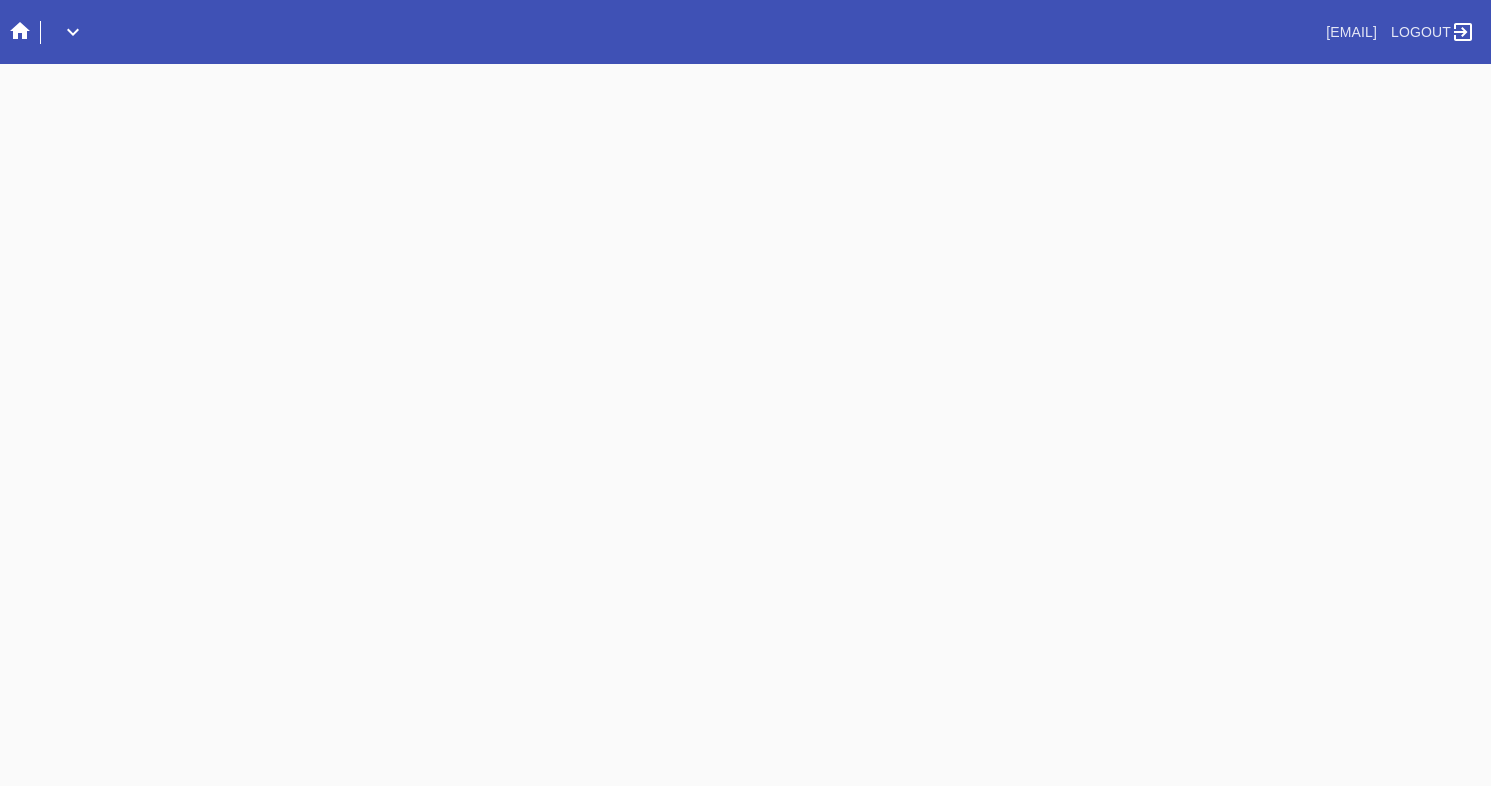 scroll, scrollTop: 0, scrollLeft: 0, axis: both 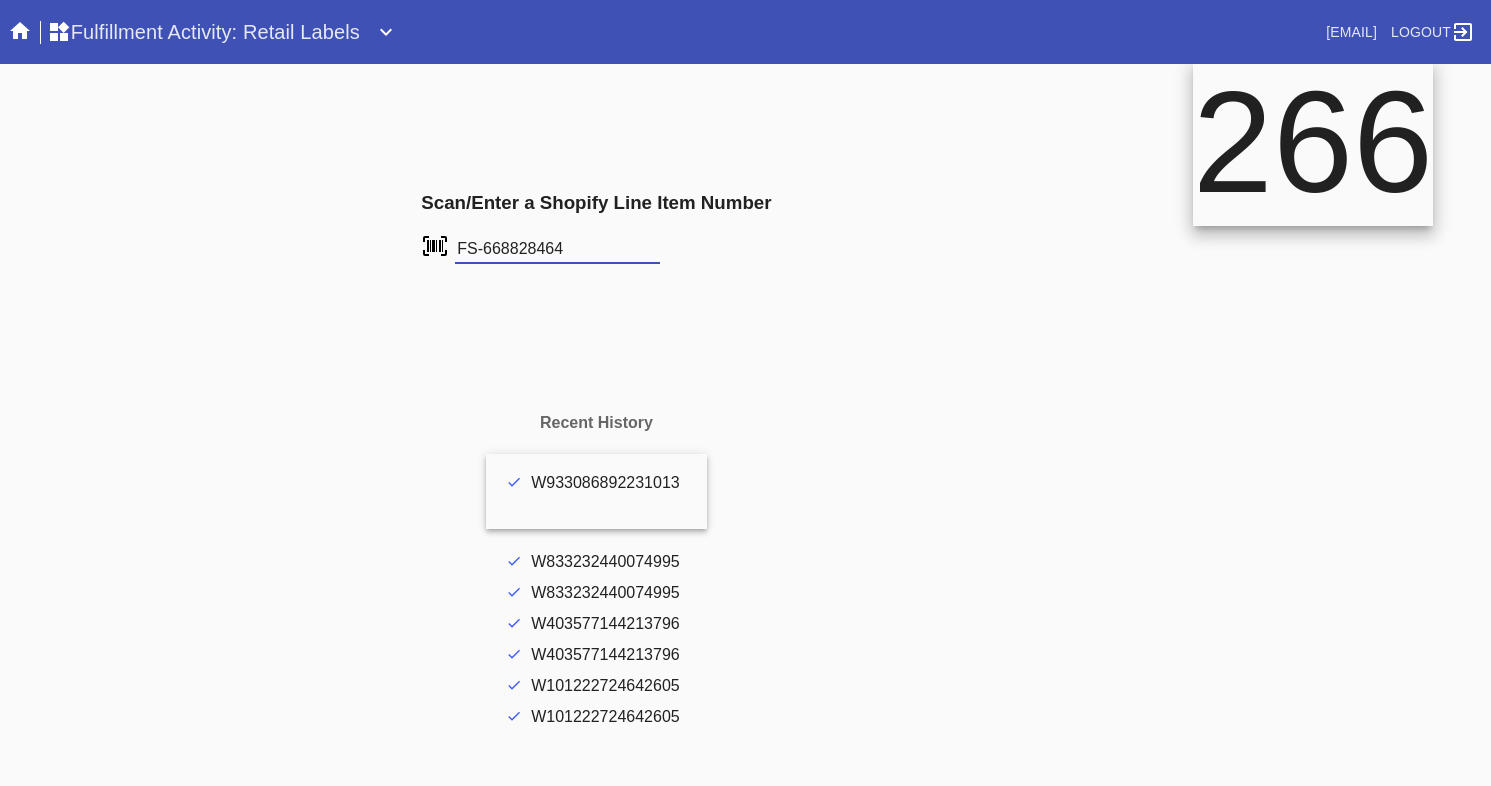 type on "FS-668828464" 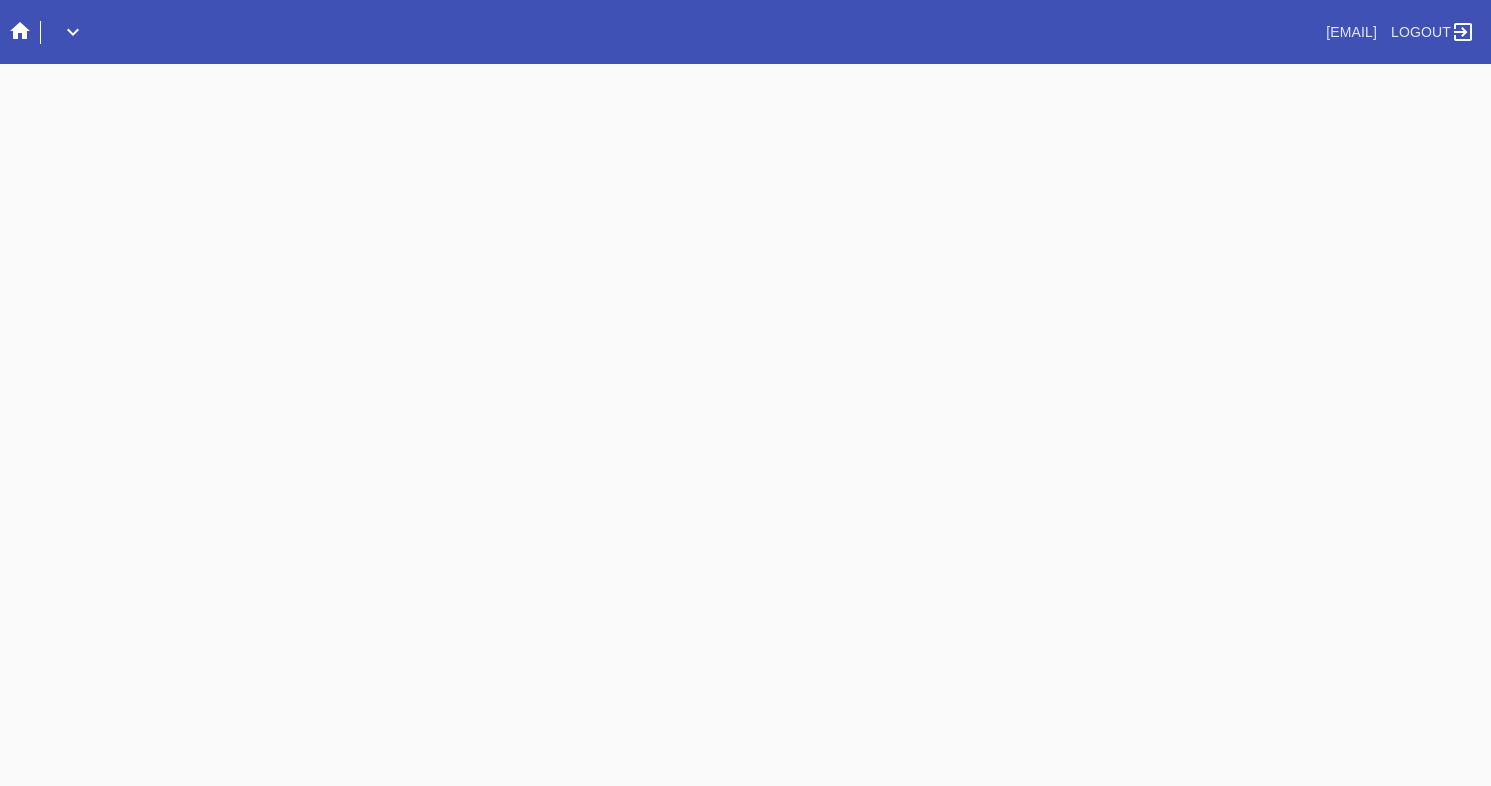 scroll, scrollTop: 0, scrollLeft: 0, axis: both 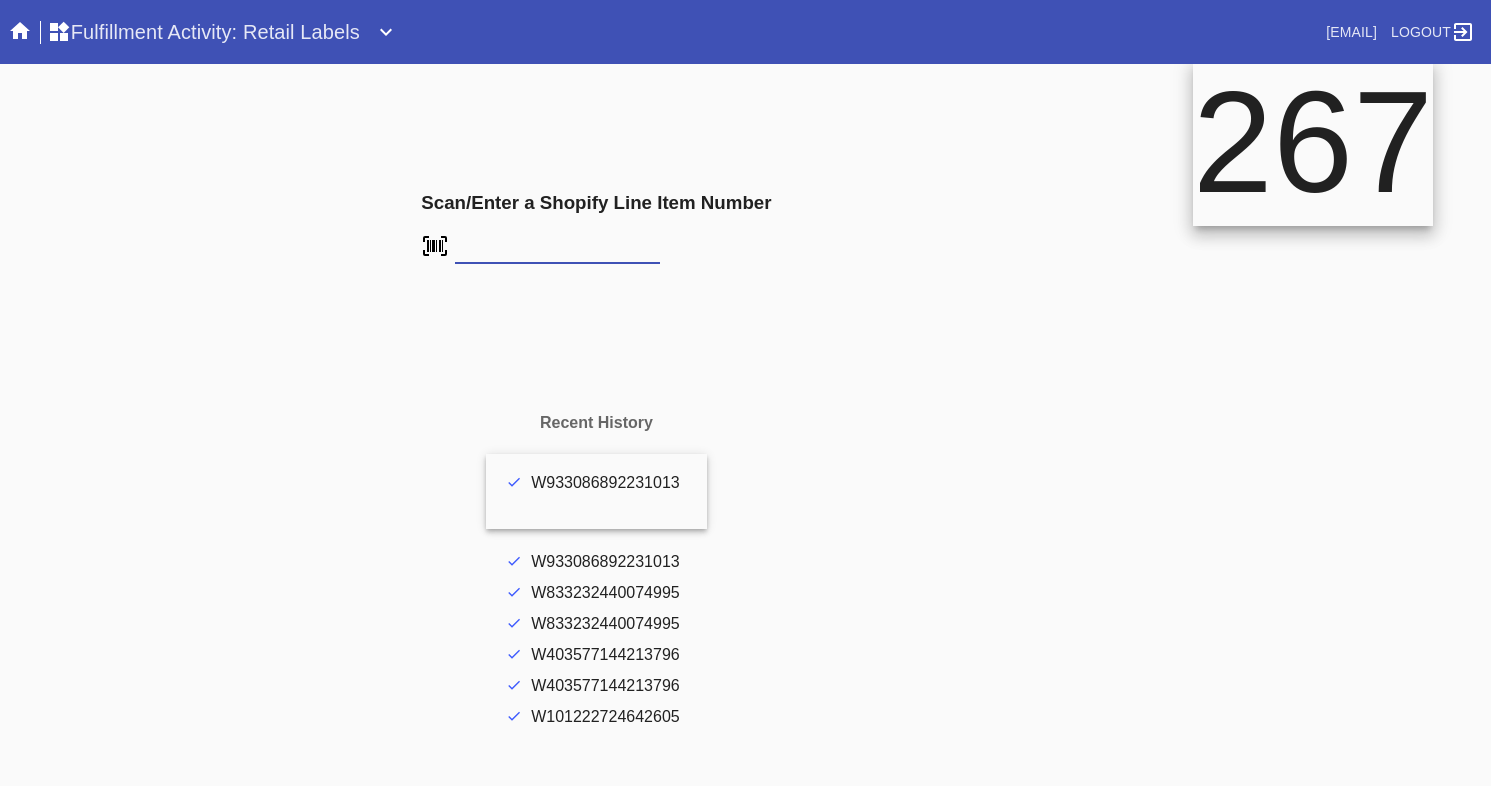 type on "FS-771042618" 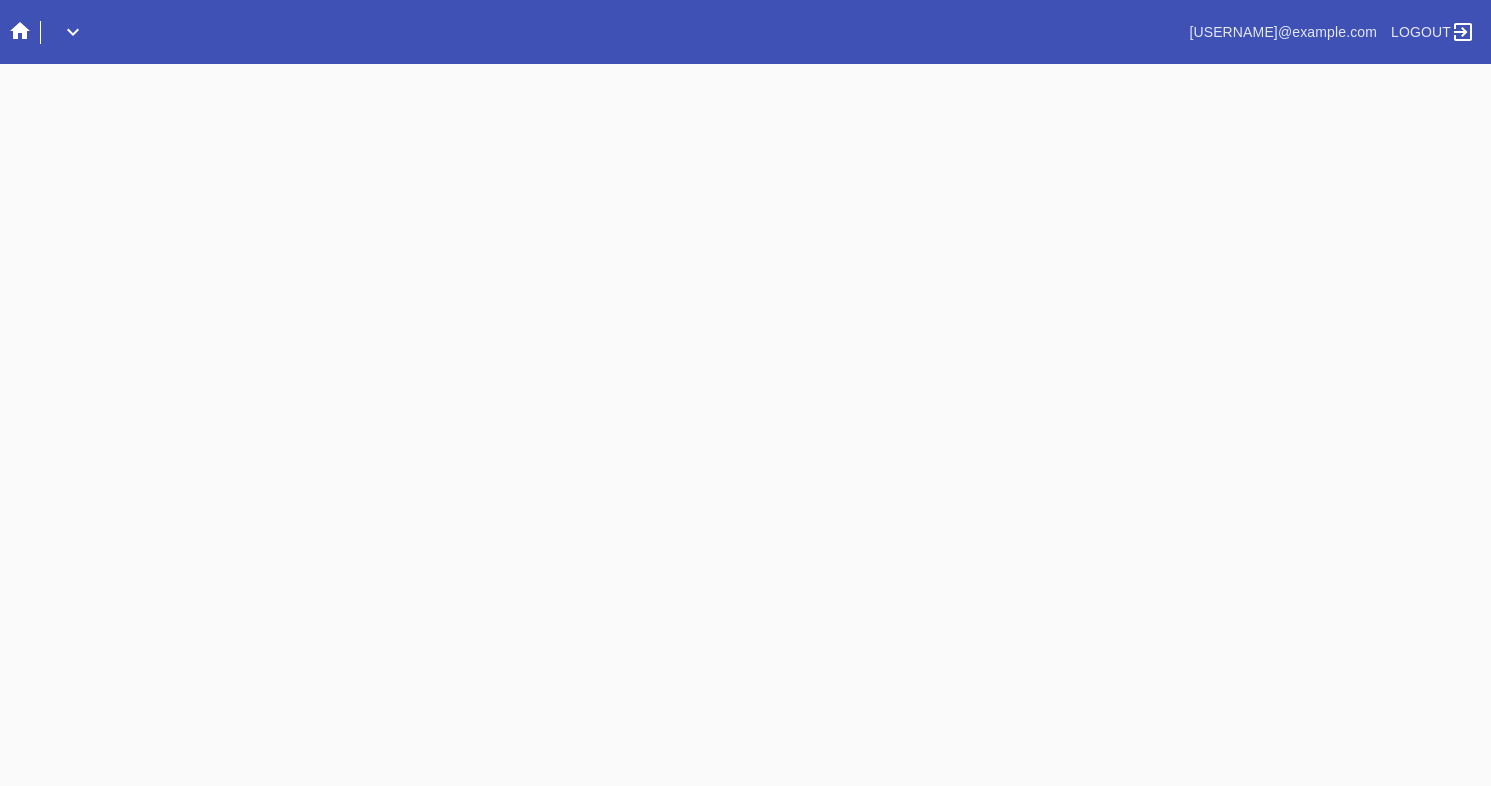scroll, scrollTop: 0, scrollLeft: 0, axis: both 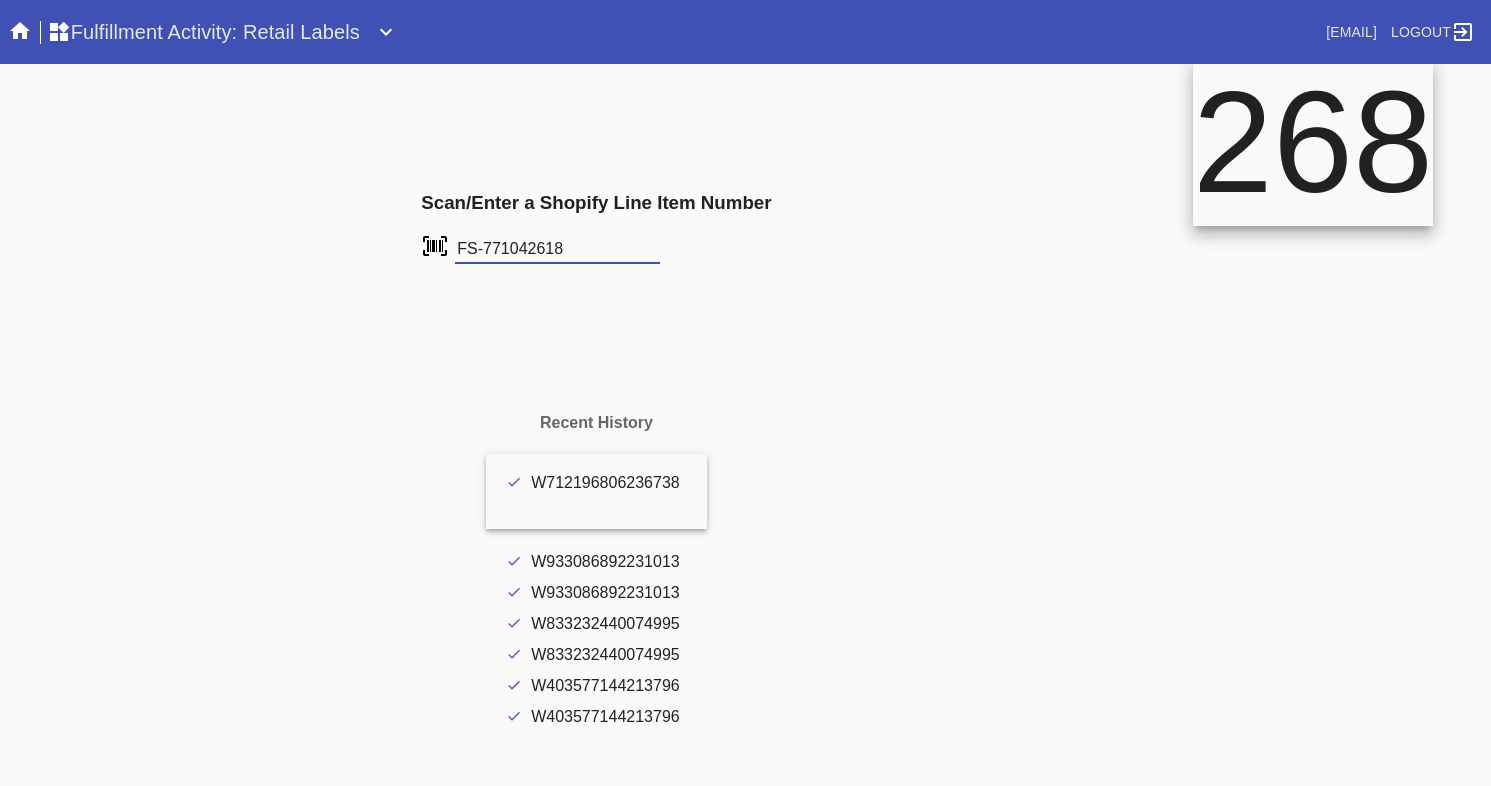 type on "FS-771042618" 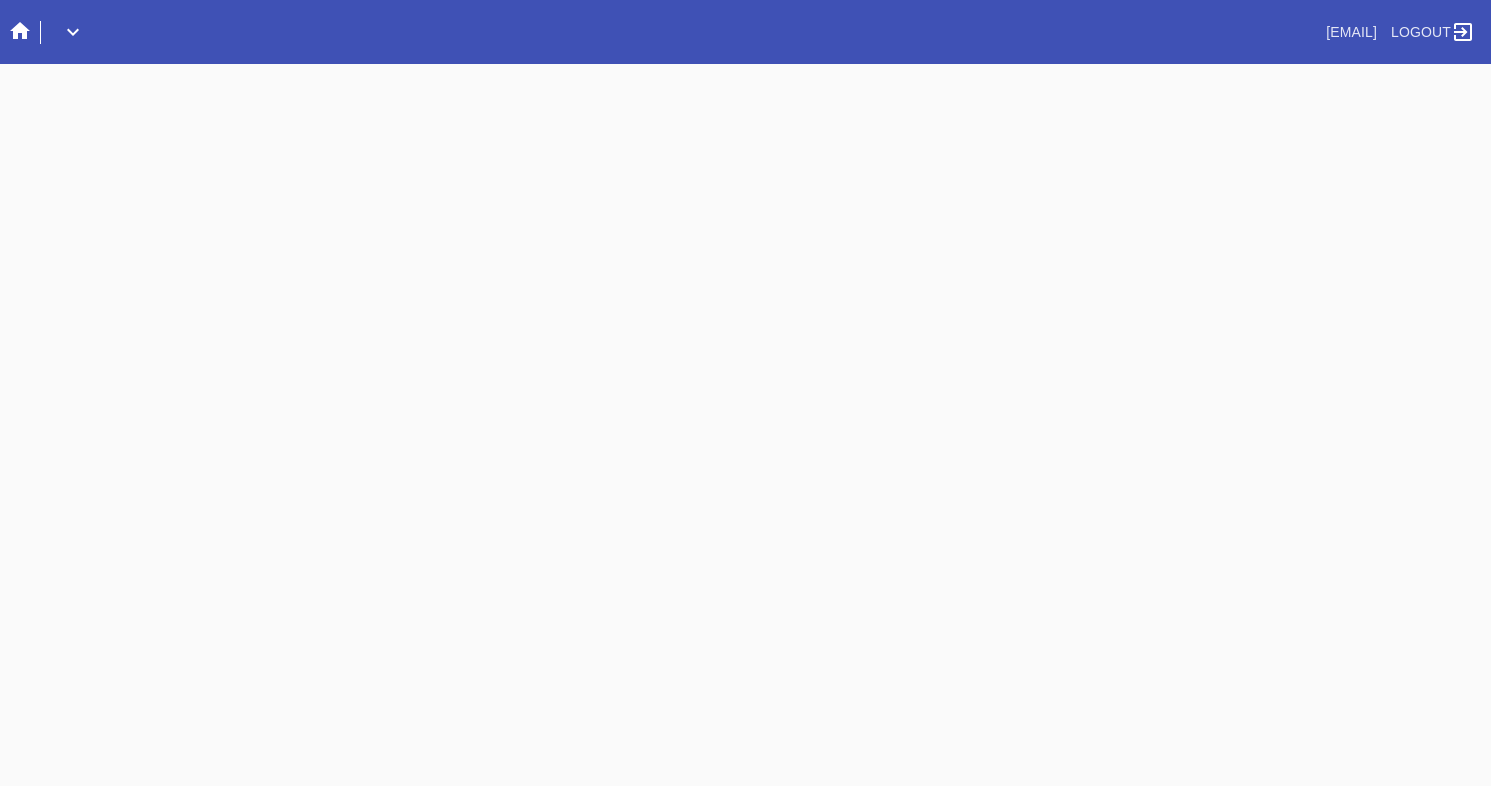 scroll, scrollTop: 0, scrollLeft: 0, axis: both 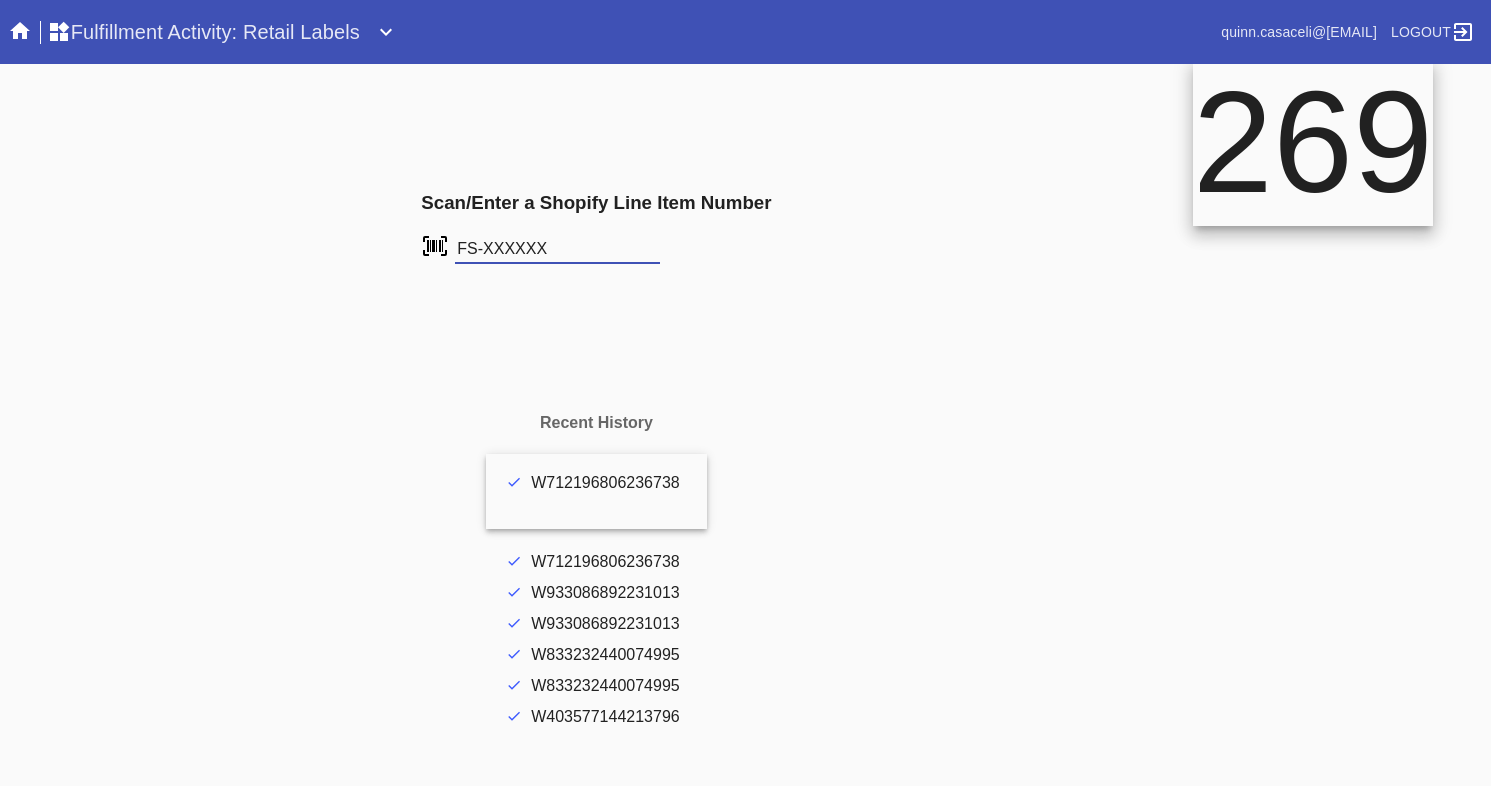type on "FS-XXXXXX" 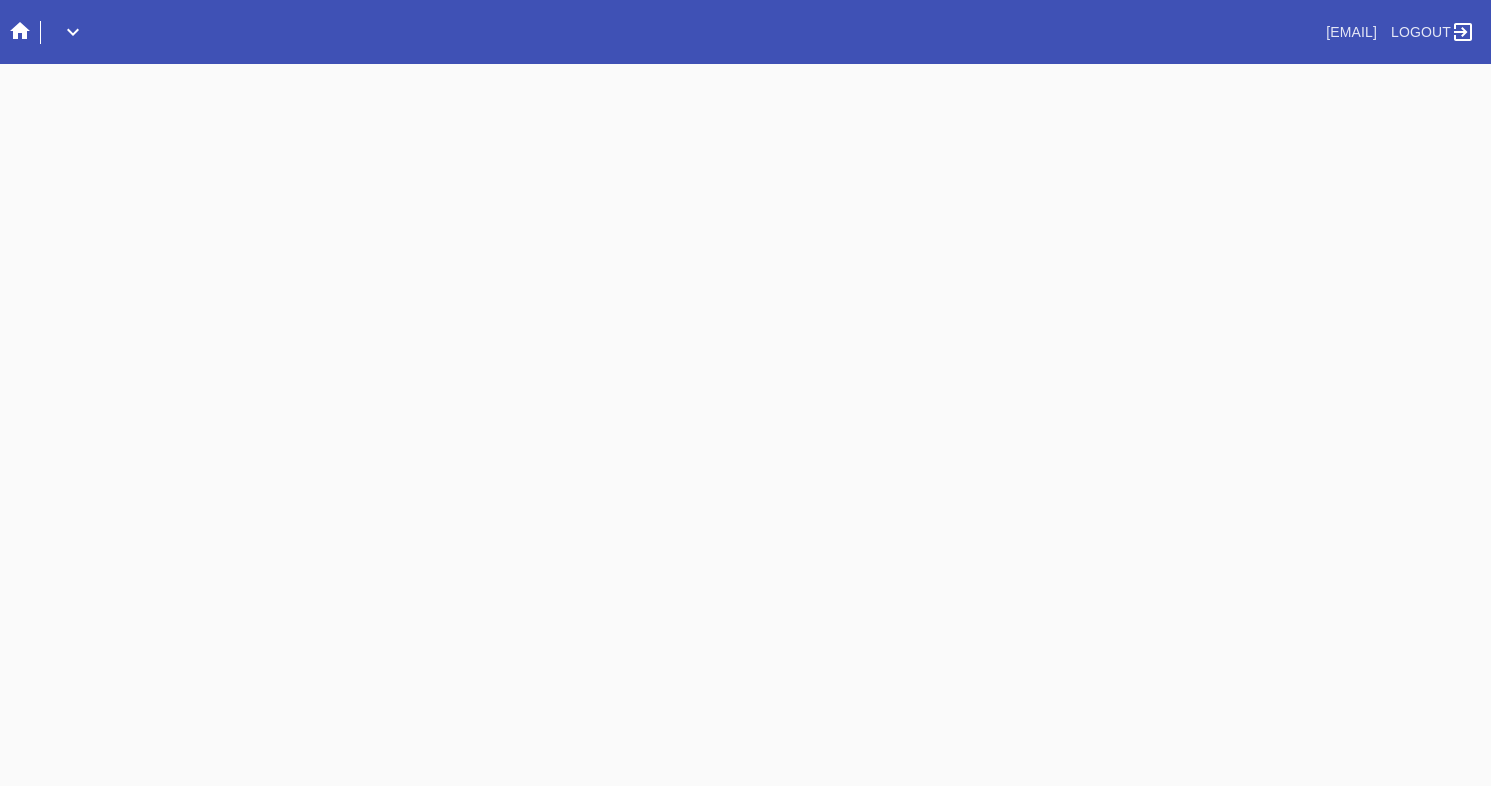 scroll, scrollTop: 0, scrollLeft: 0, axis: both 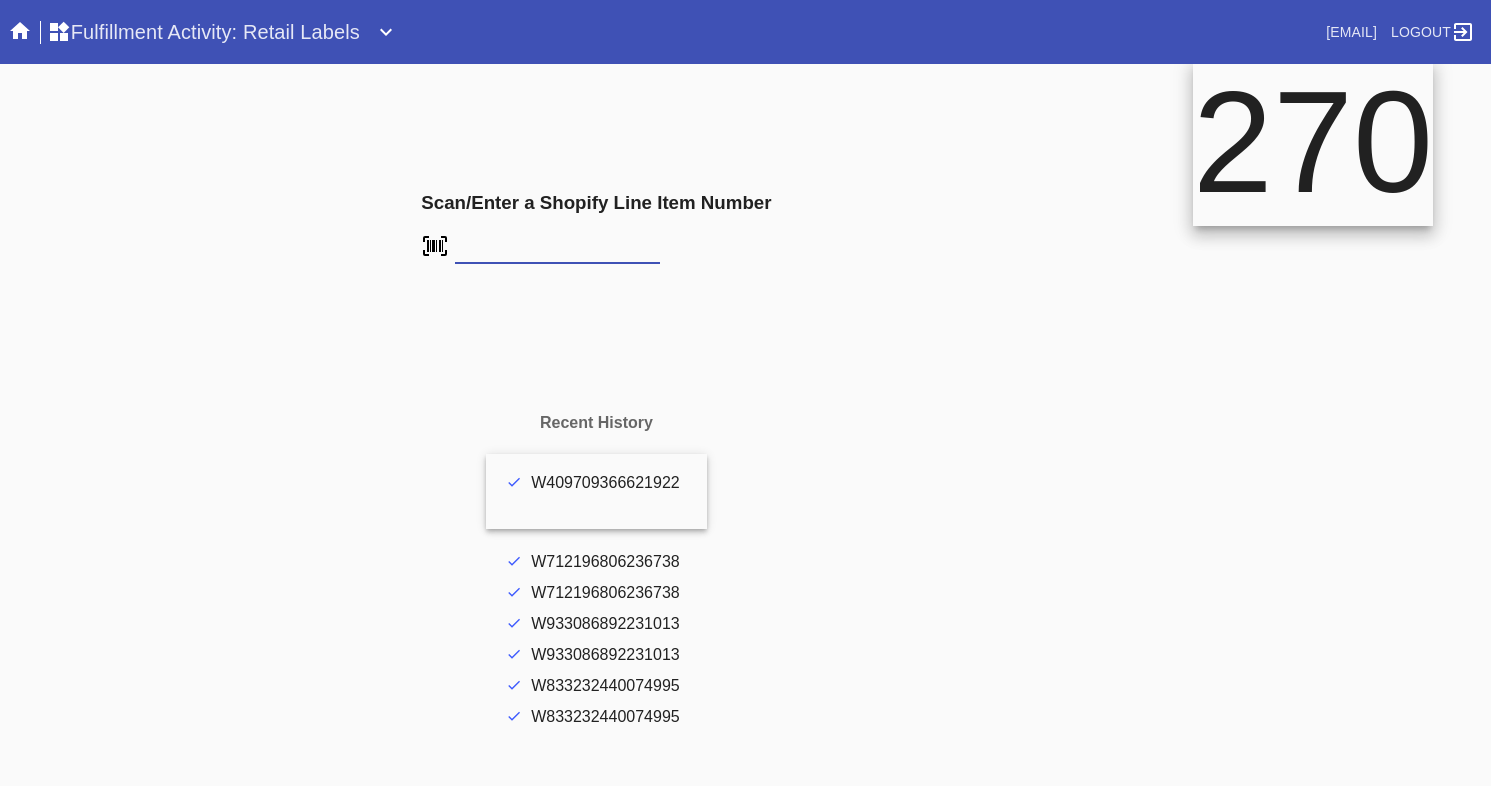 type on "FS-[NUMBER]" 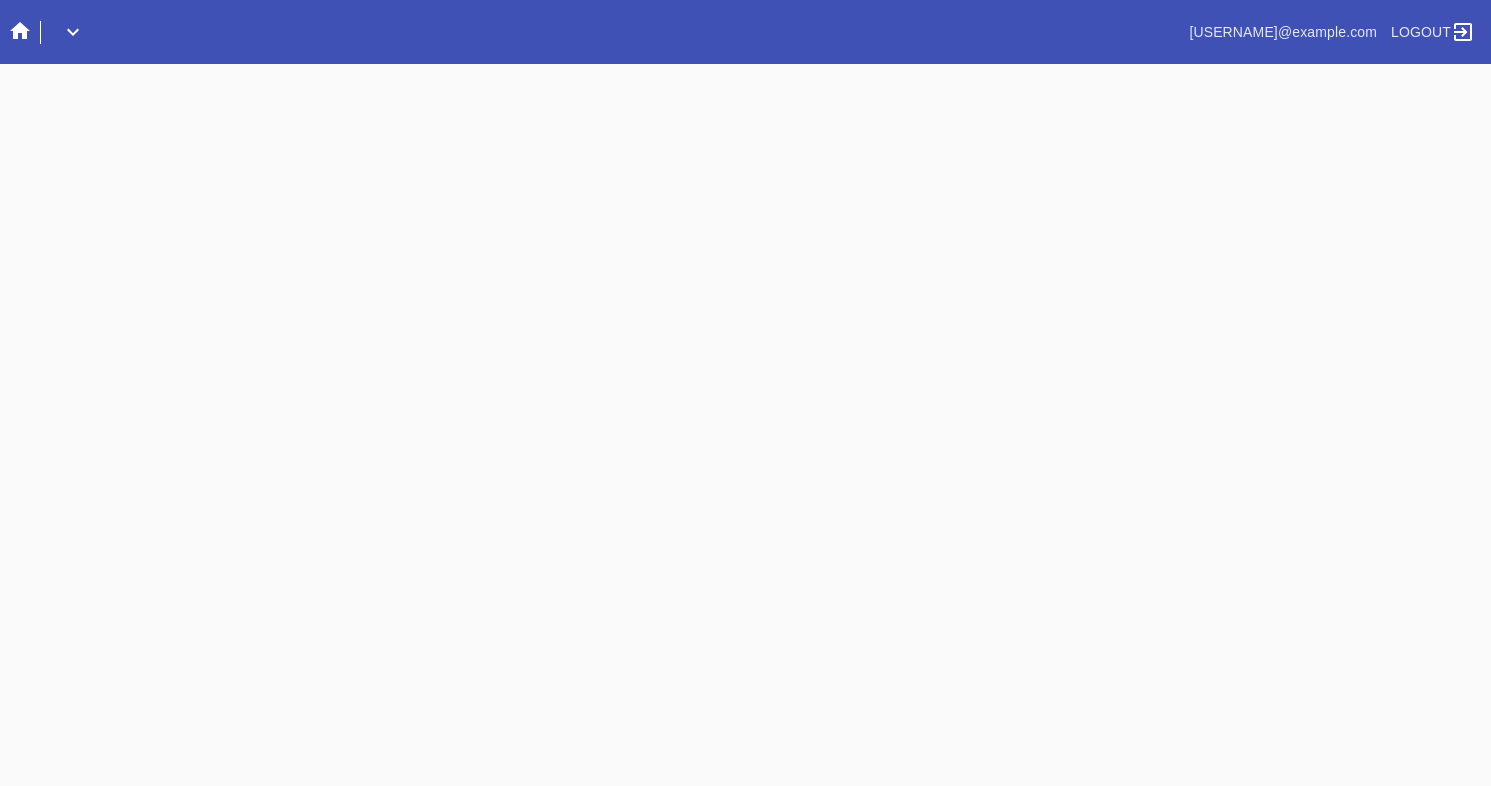 scroll, scrollTop: 0, scrollLeft: 0, axis: both 